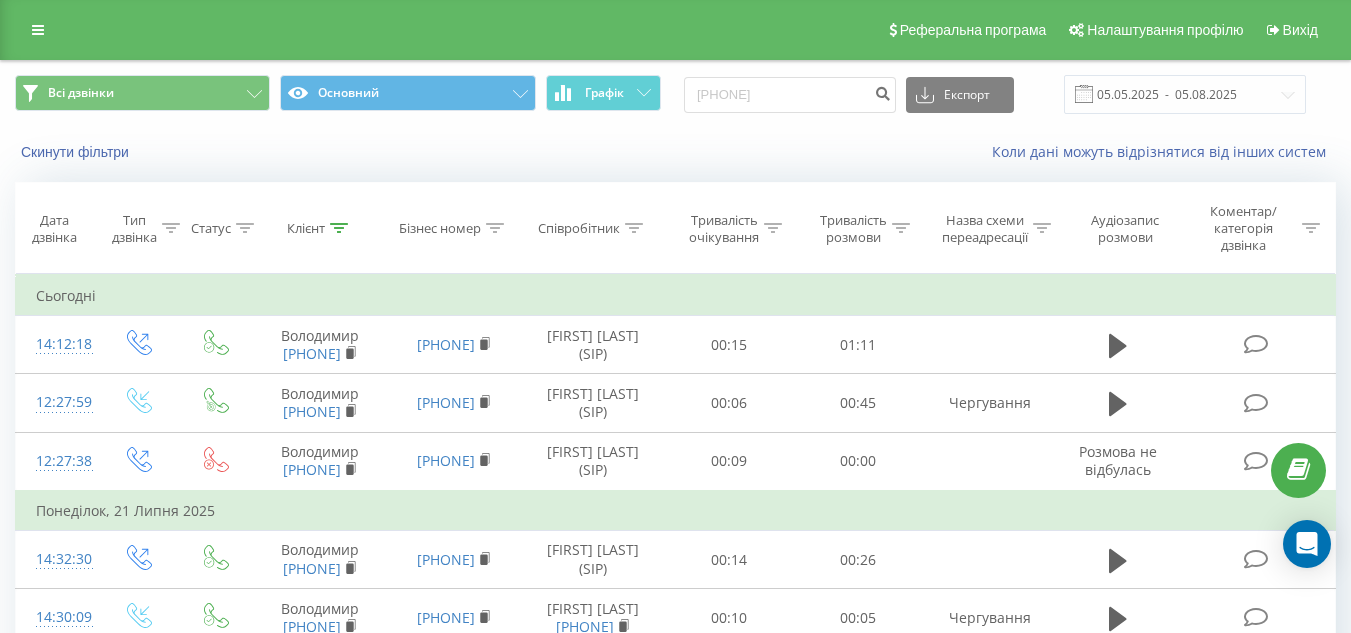 scroll, scrollTop: 0, scrollLeft: 0, axis: both 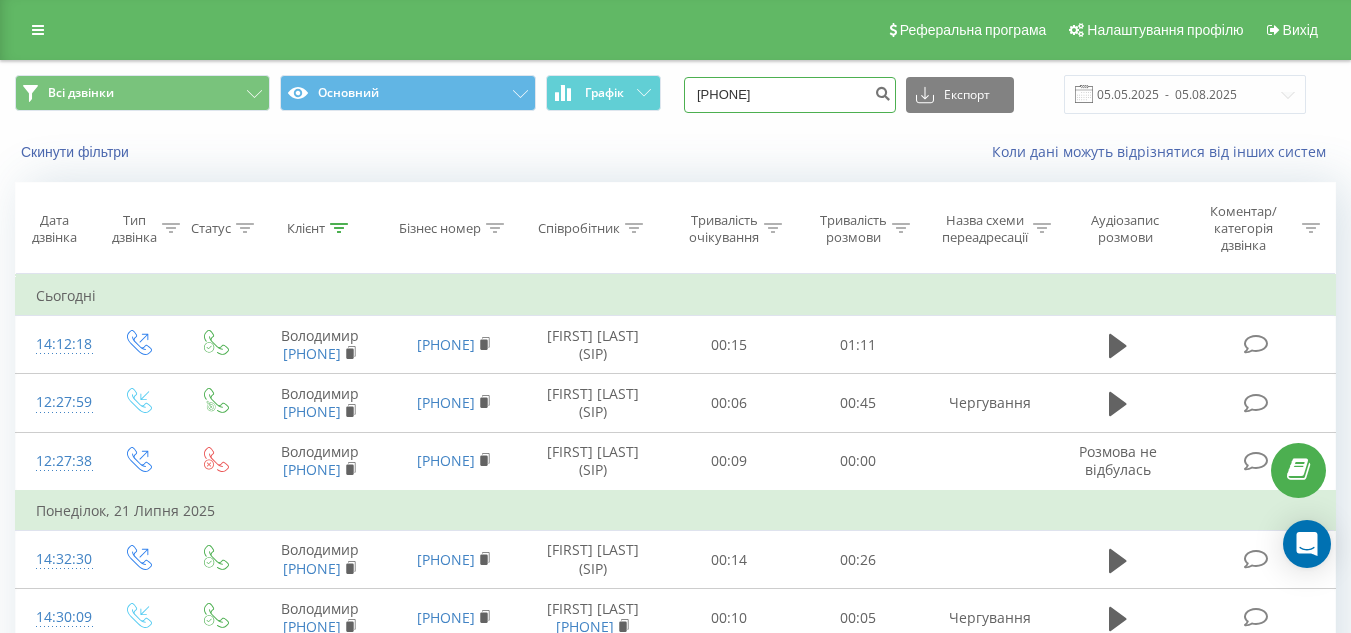 click on "[PHONE]" at bounding box center [790, 95] 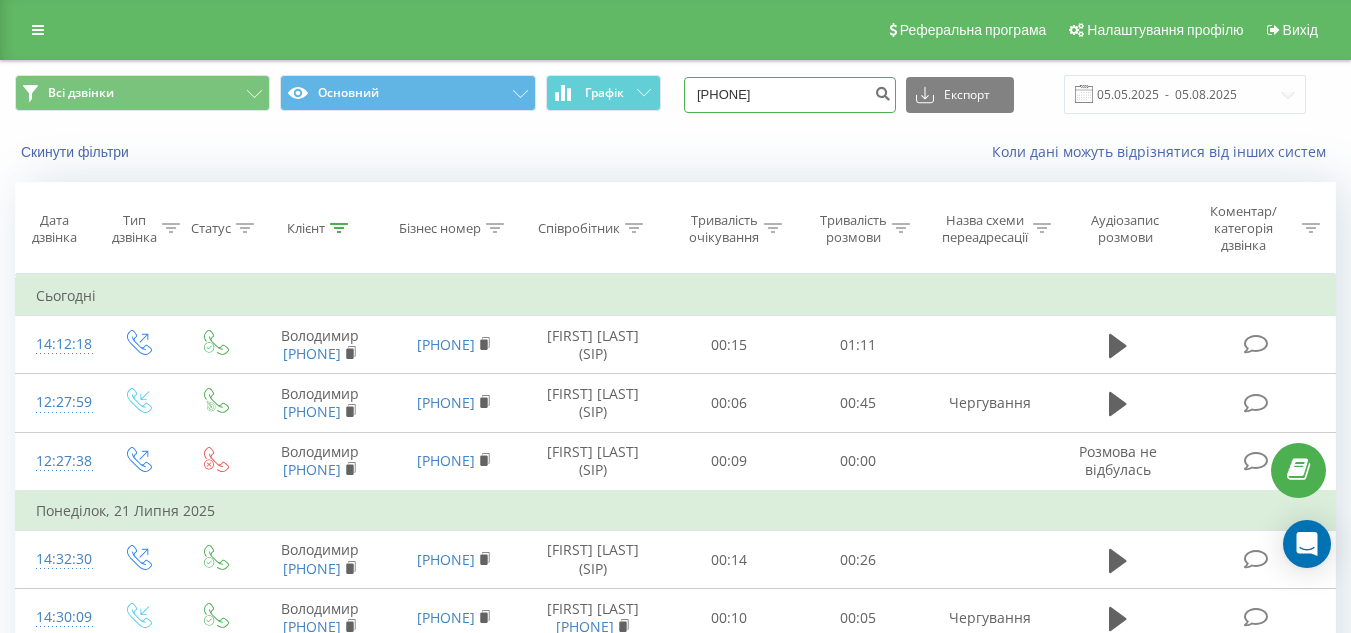 paste on "[PHONE]" 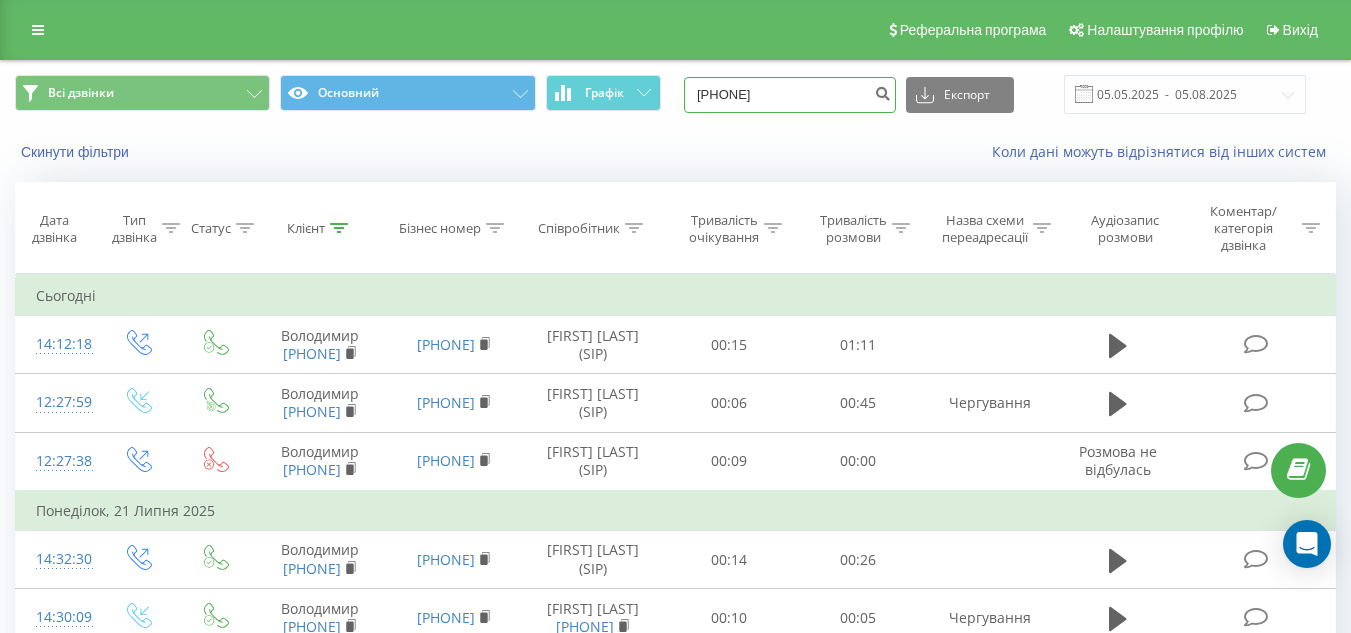 click on "[PHONE]" at bounding box center (790, 95) 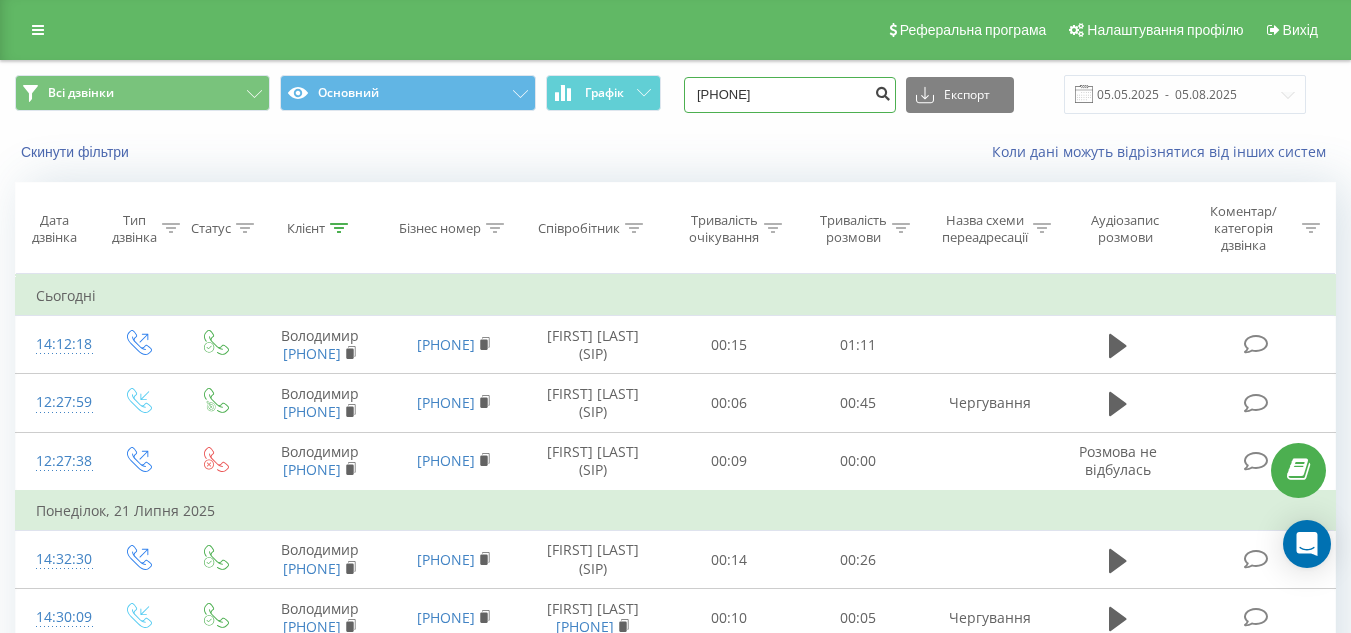type on "[PHONE]" 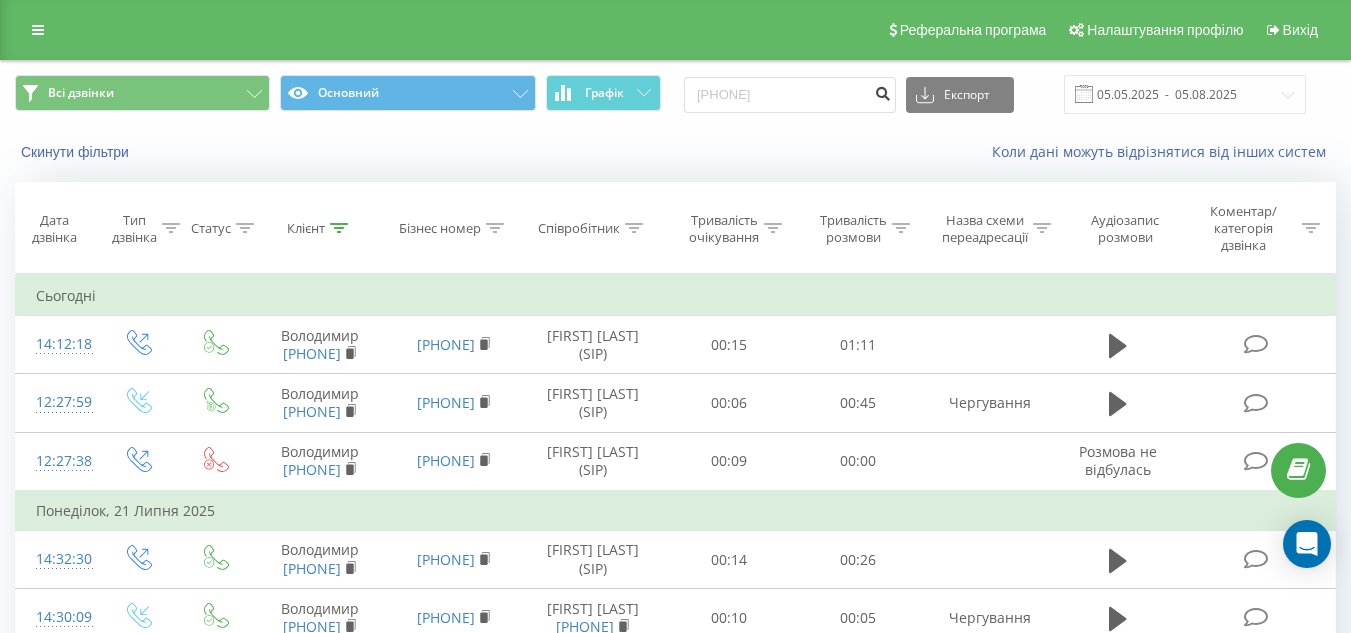 click at bounding box center (882, 91) 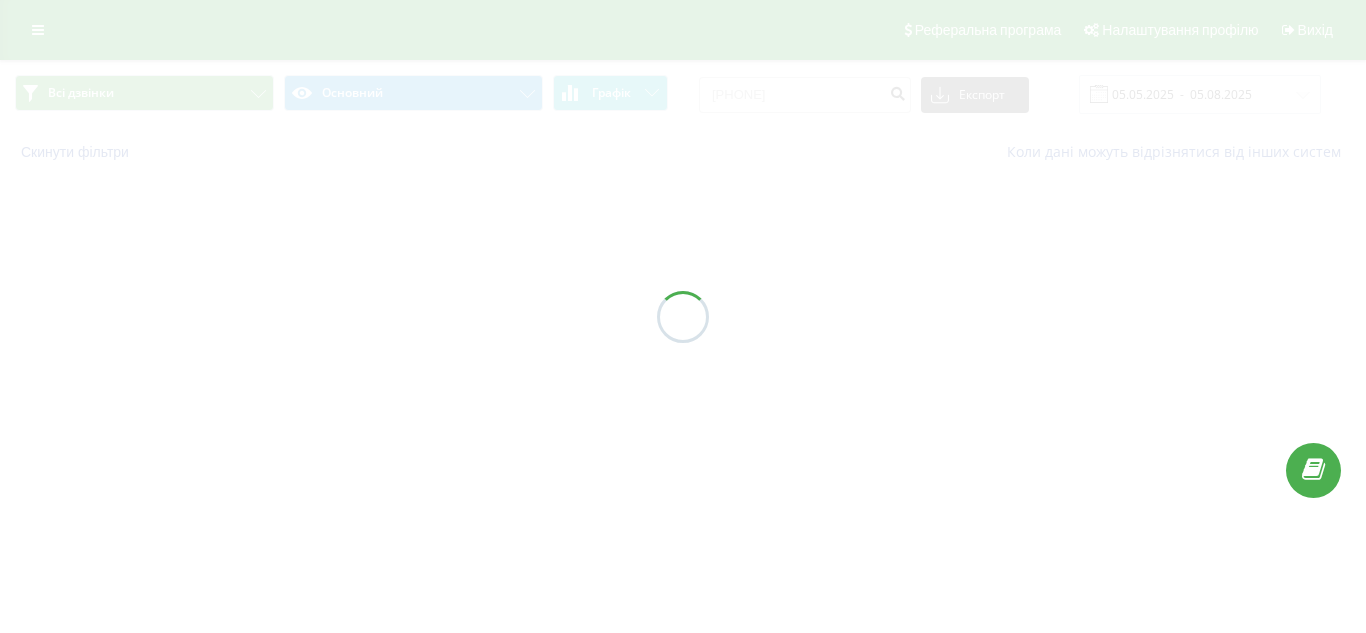 scroll, scrollTop: 0, scrollLeft: 0, axis: both 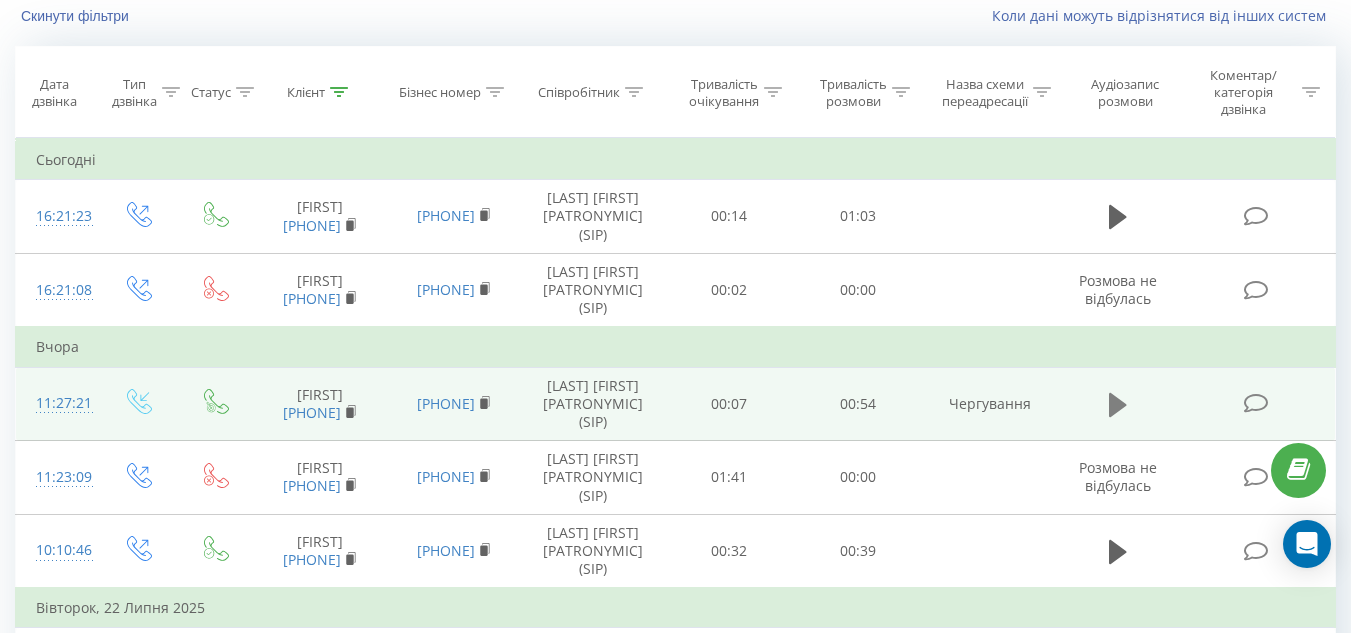 click 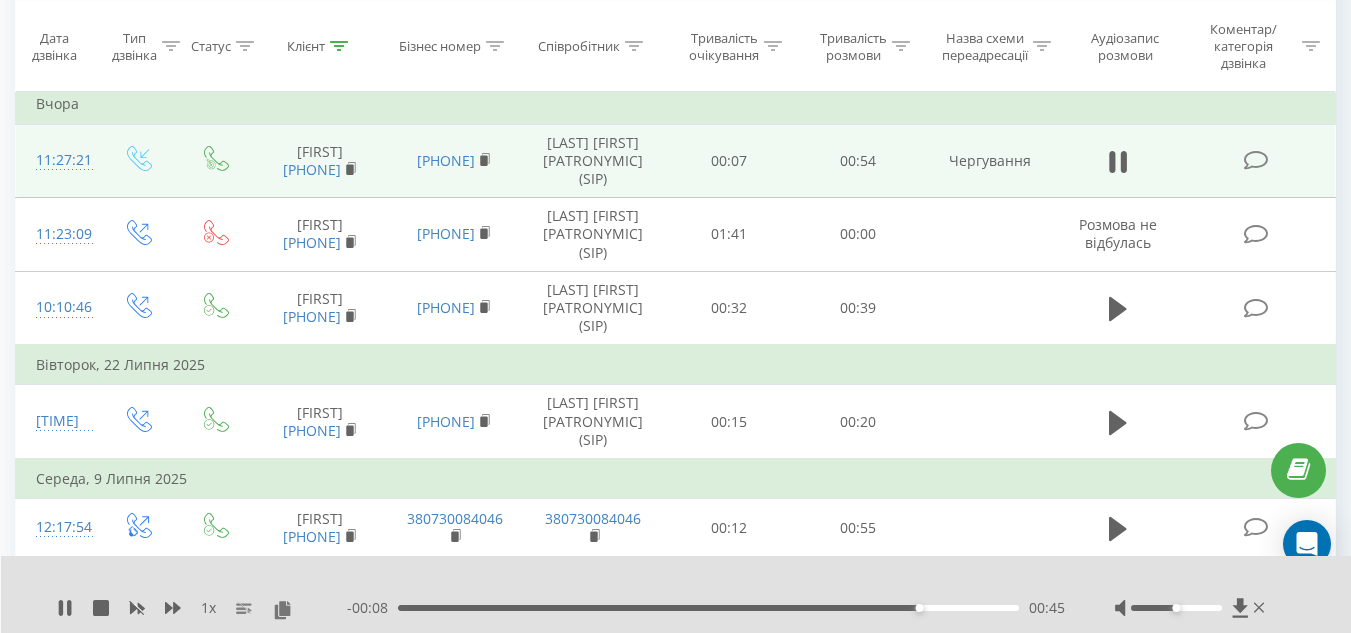 scroll, scrollTop: 402, scrollLeft: 0, axis: vertical 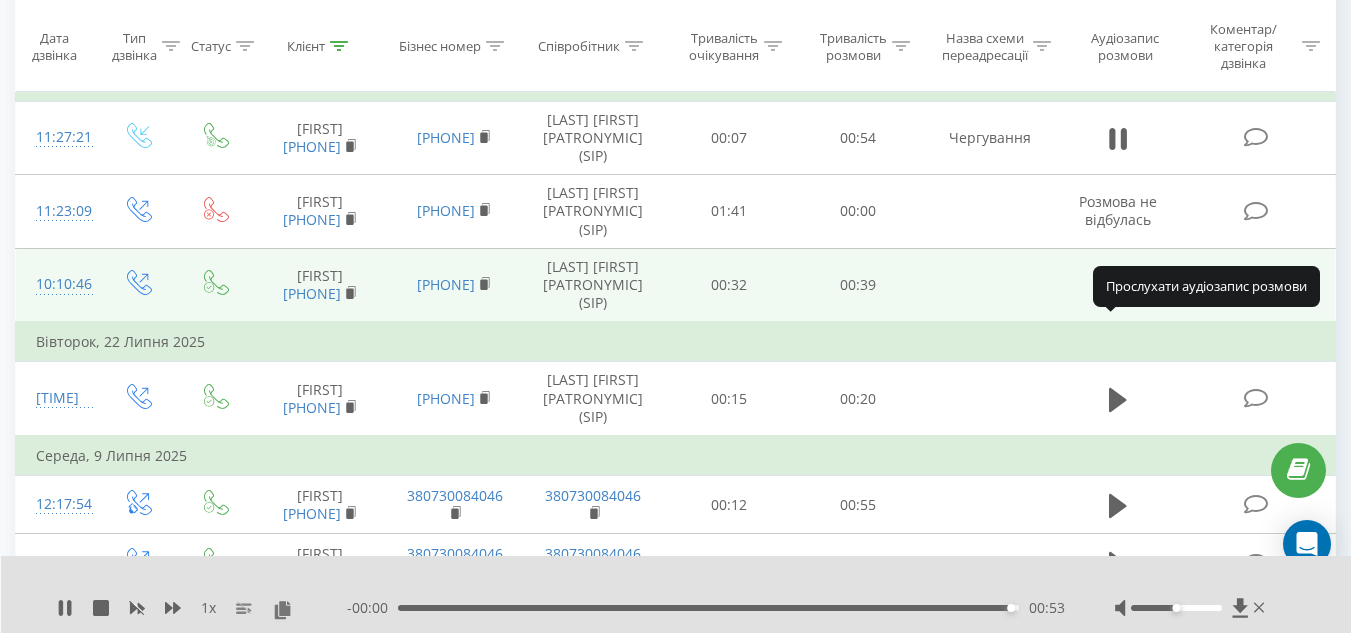 click 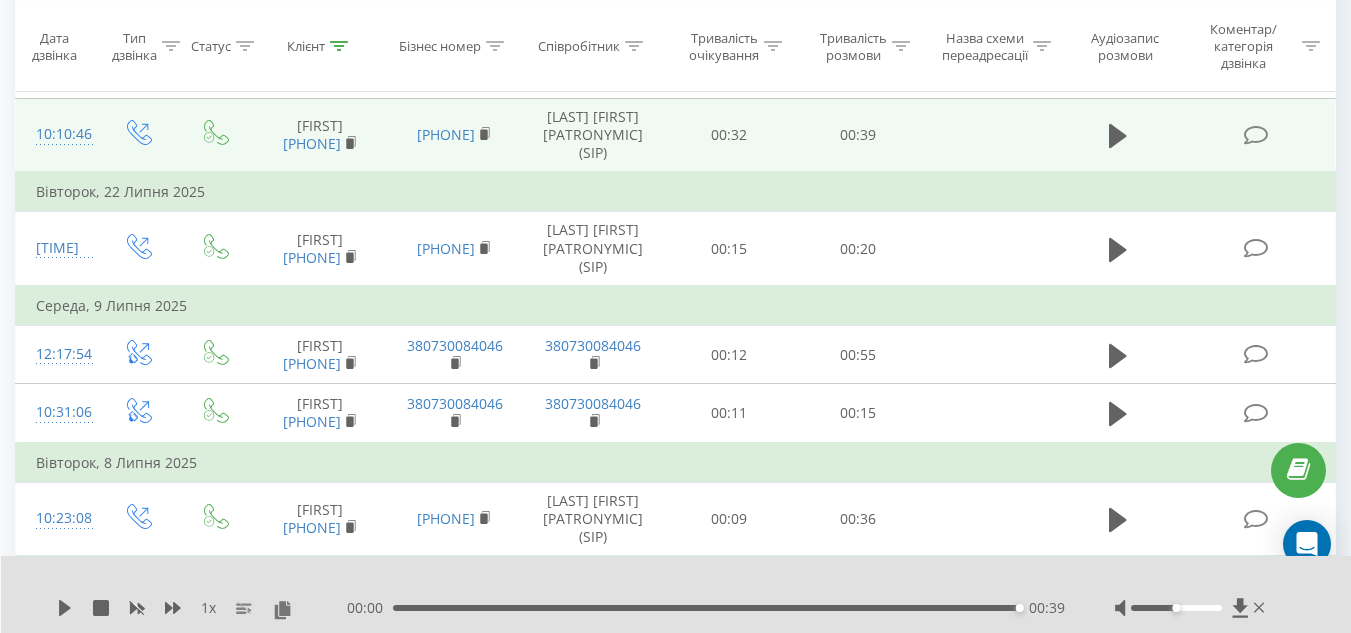 scroll, scrollTop: 0, scrollLeft: 0, axis: both 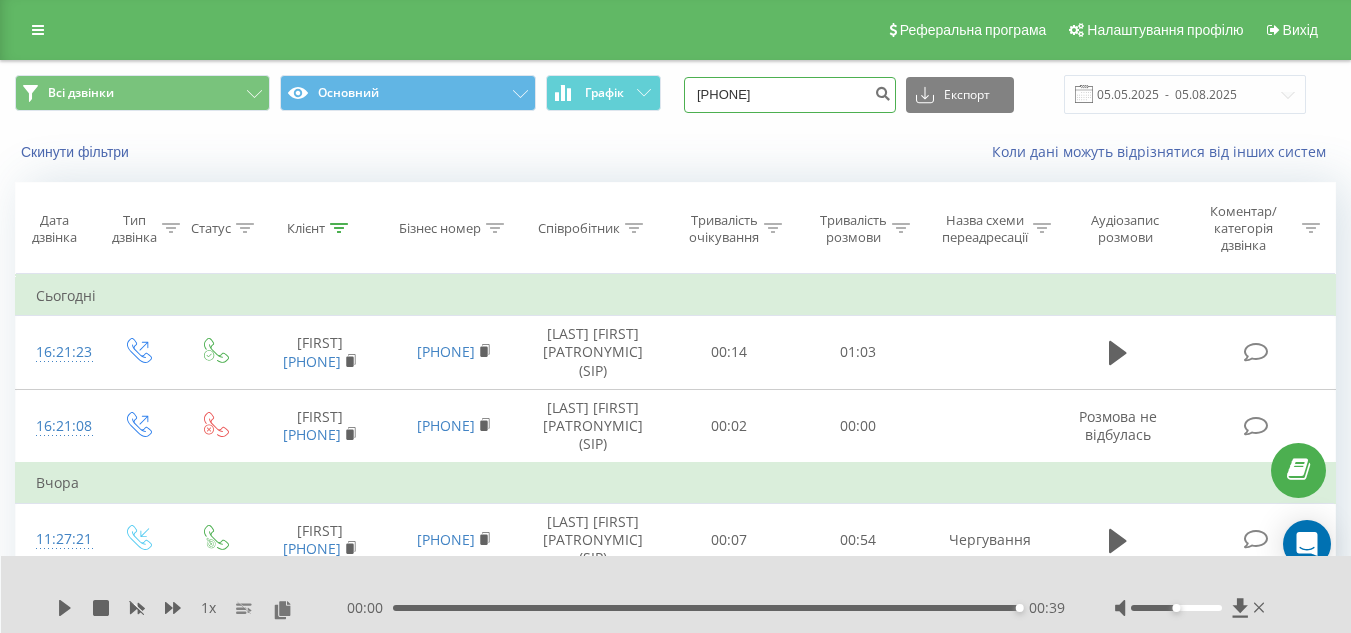 click on "[PHONE]" at bounding box center (790, 95) 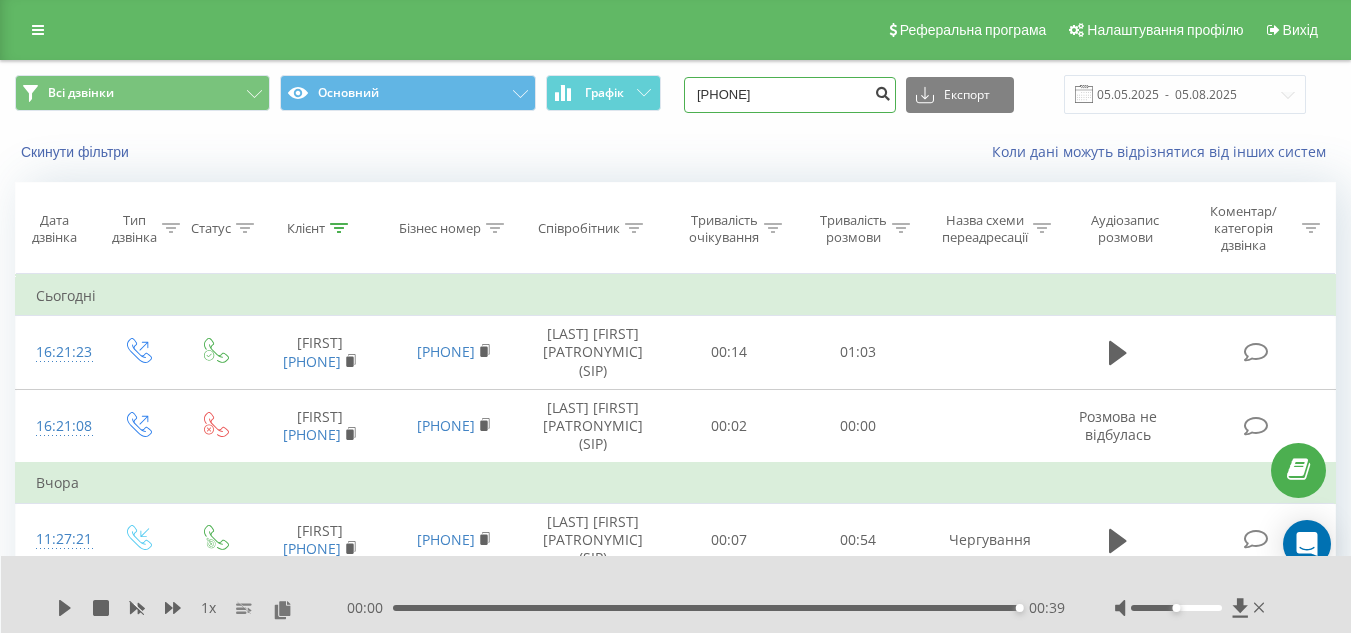 type on "(050) 378 04 84" 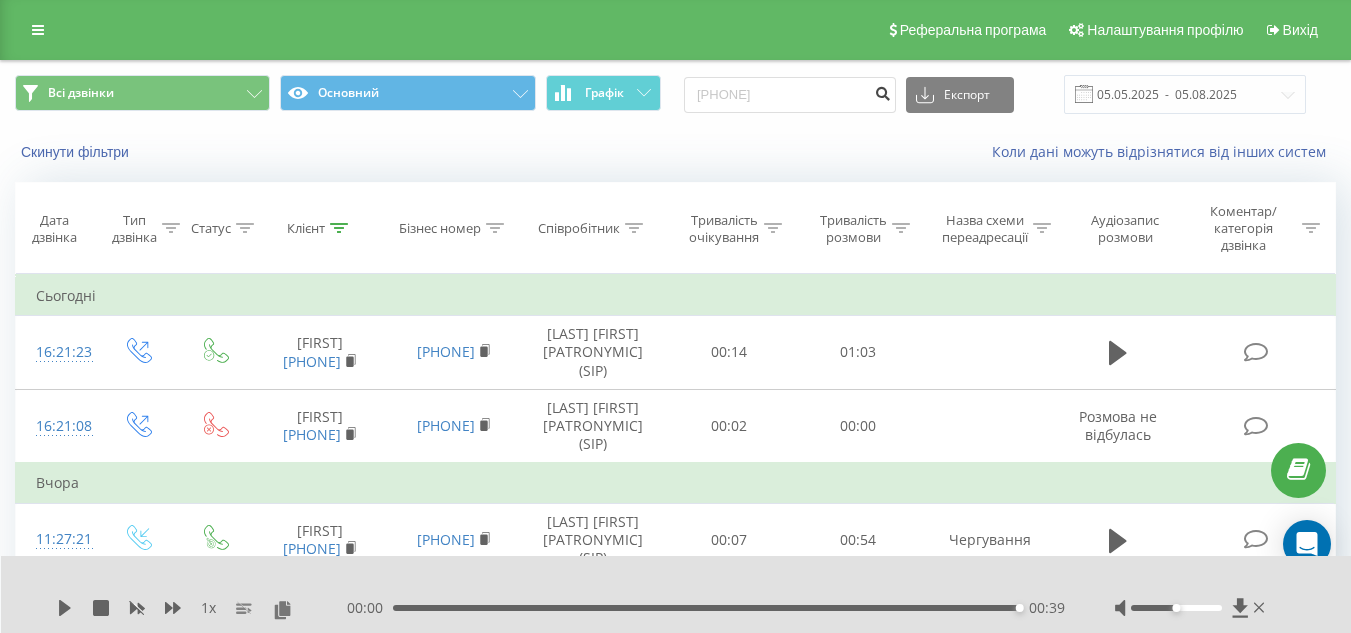 click at bounding box center (882, 95) 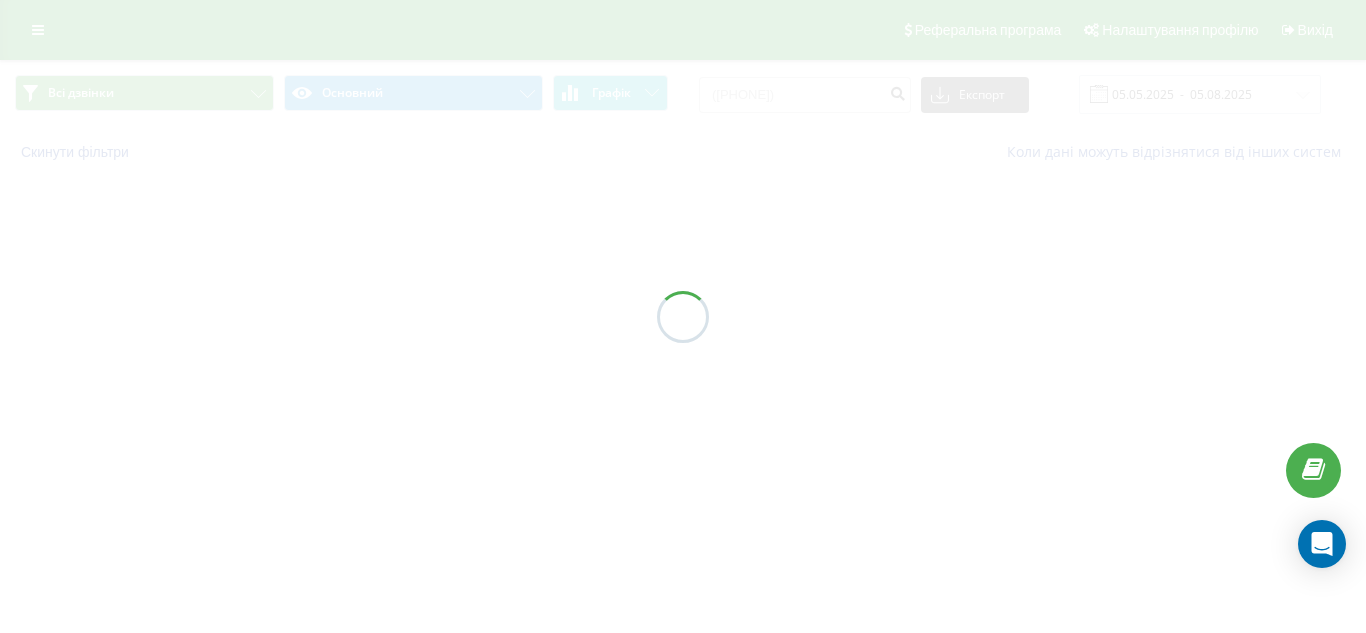 scroll, scrollTop: 0, scrollLeft: 0, axis: both 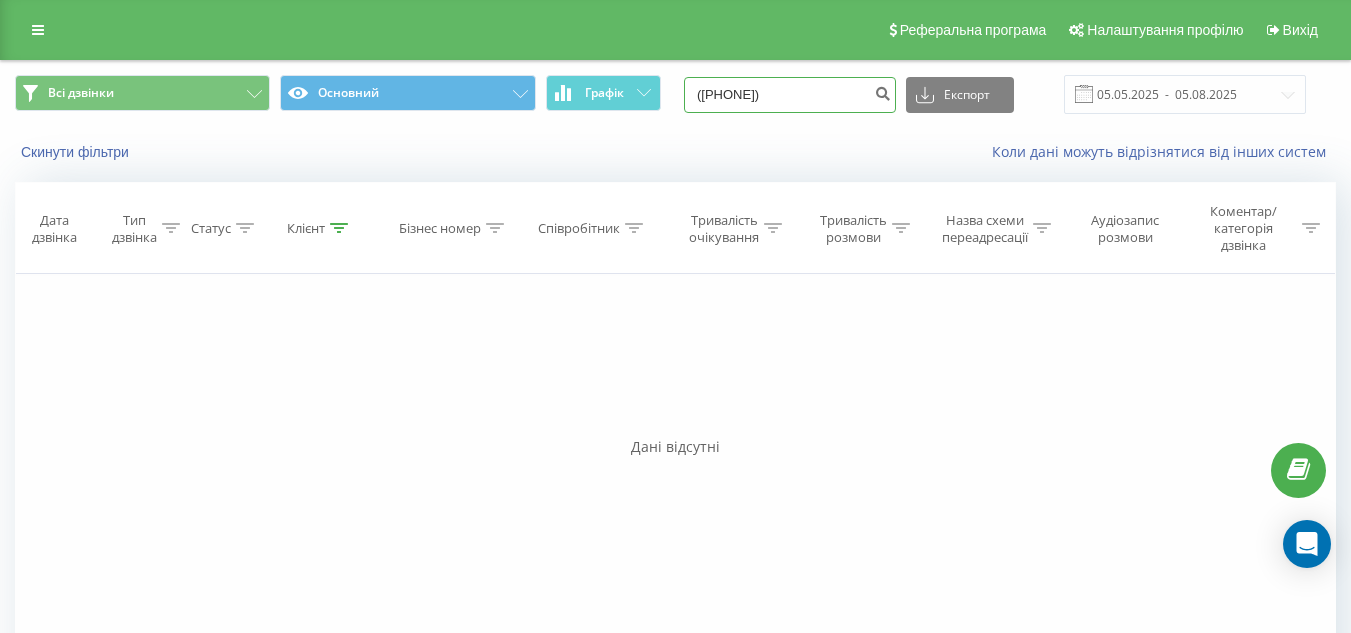 click on "(050)3780484" at bounding box center [790, 95] 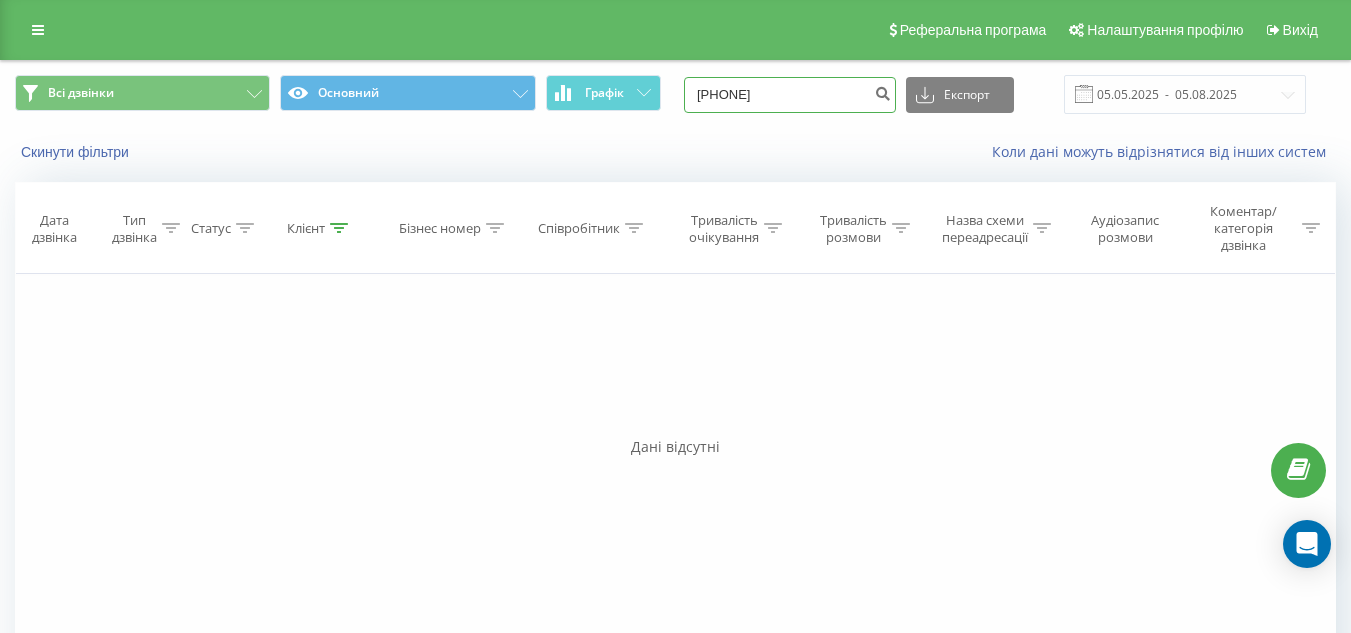 type on "0503780484" 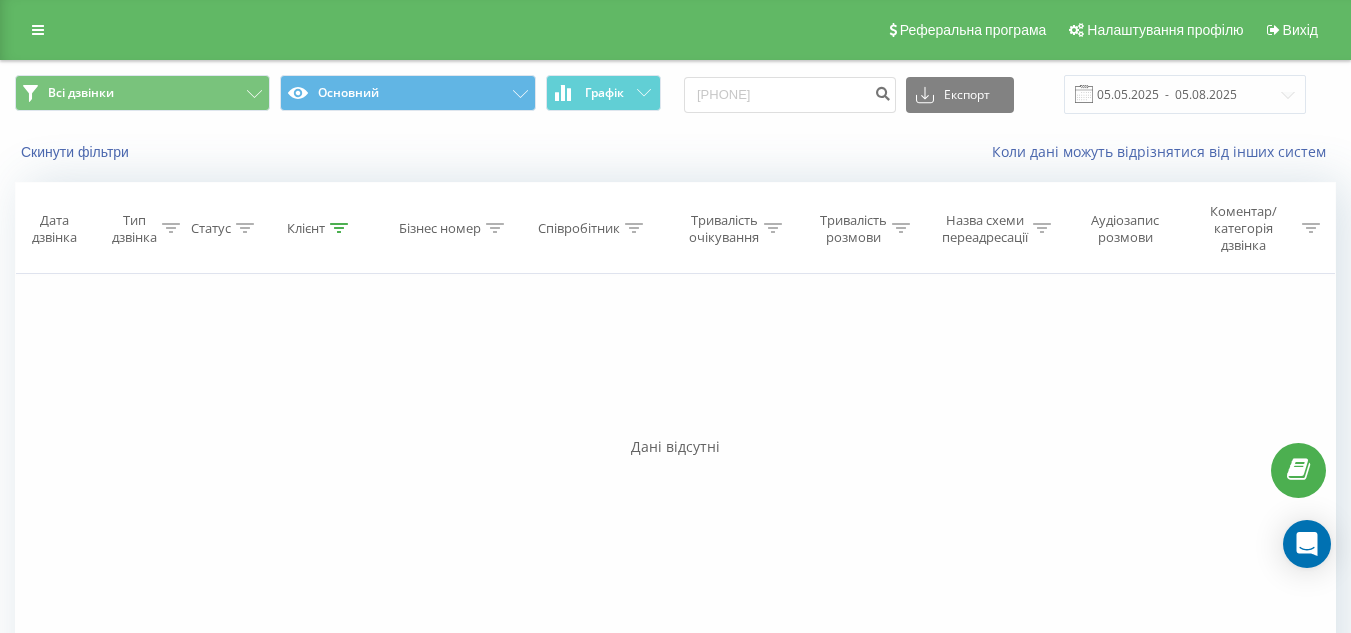click on "0503780484 Експорт .csv .xls .xlsx 05.05.2025  -  05.08.2025" at bounding box center (995, 94) 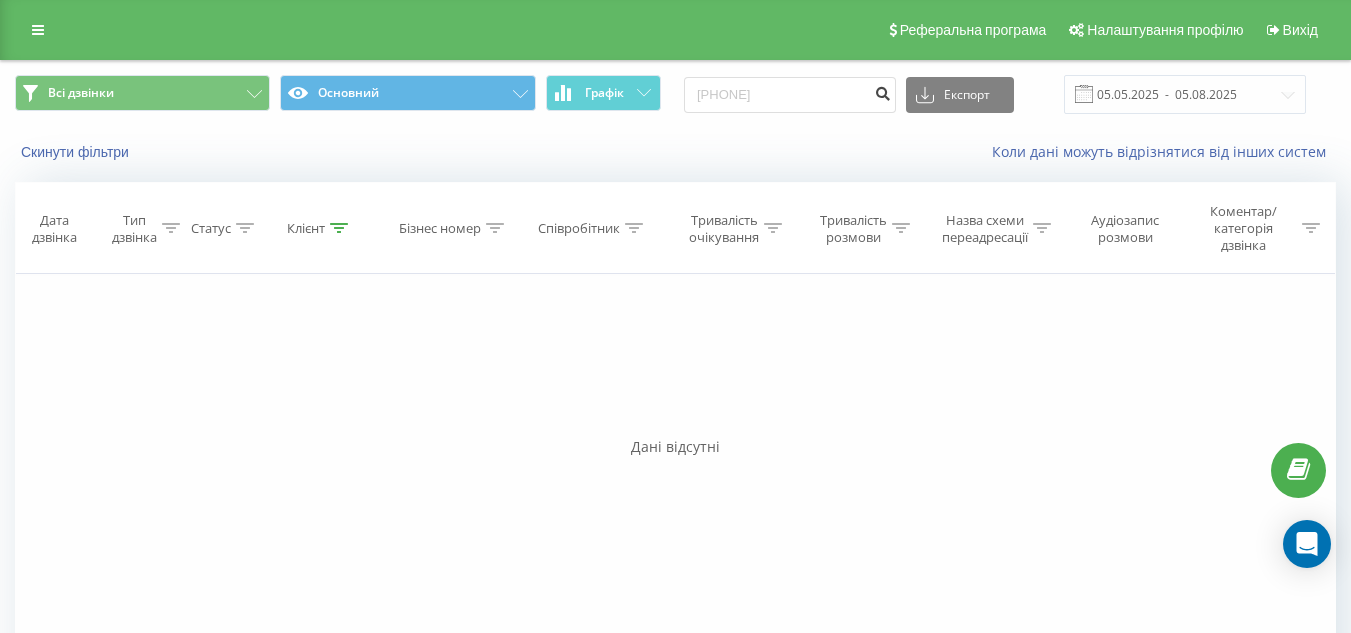 click at bounding box center (882, 91) 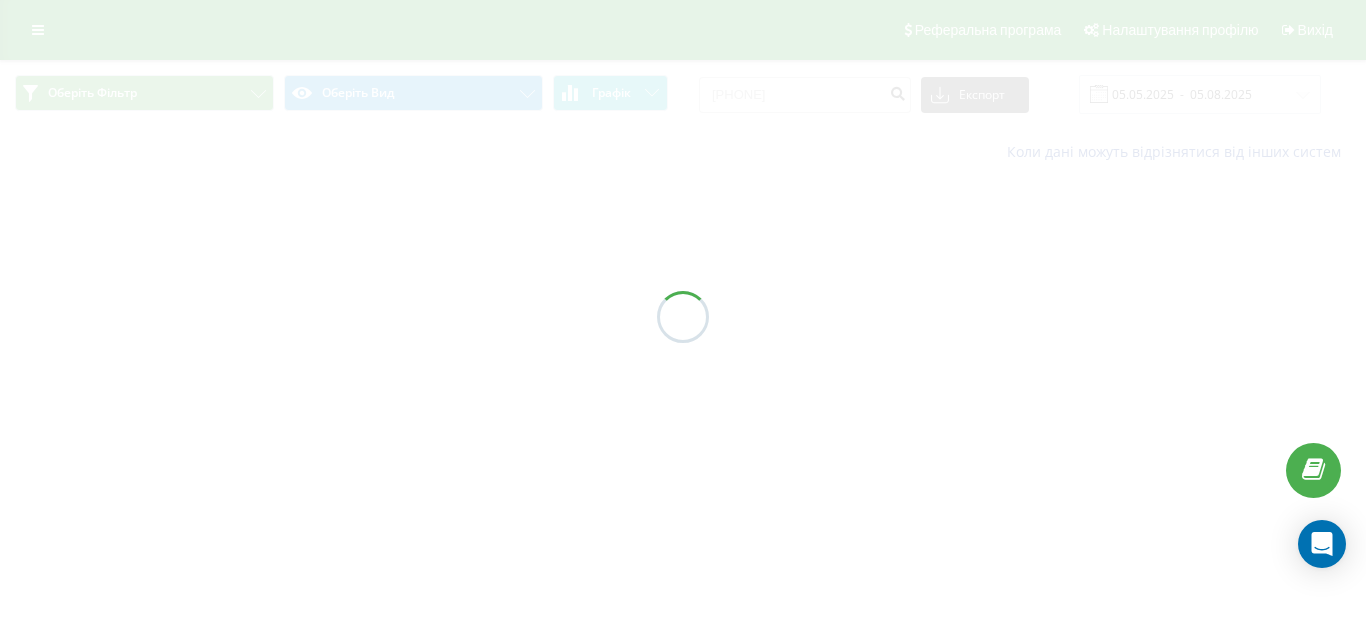 scroll, scrollTop: 0, scrollLeft: 0, axis: both 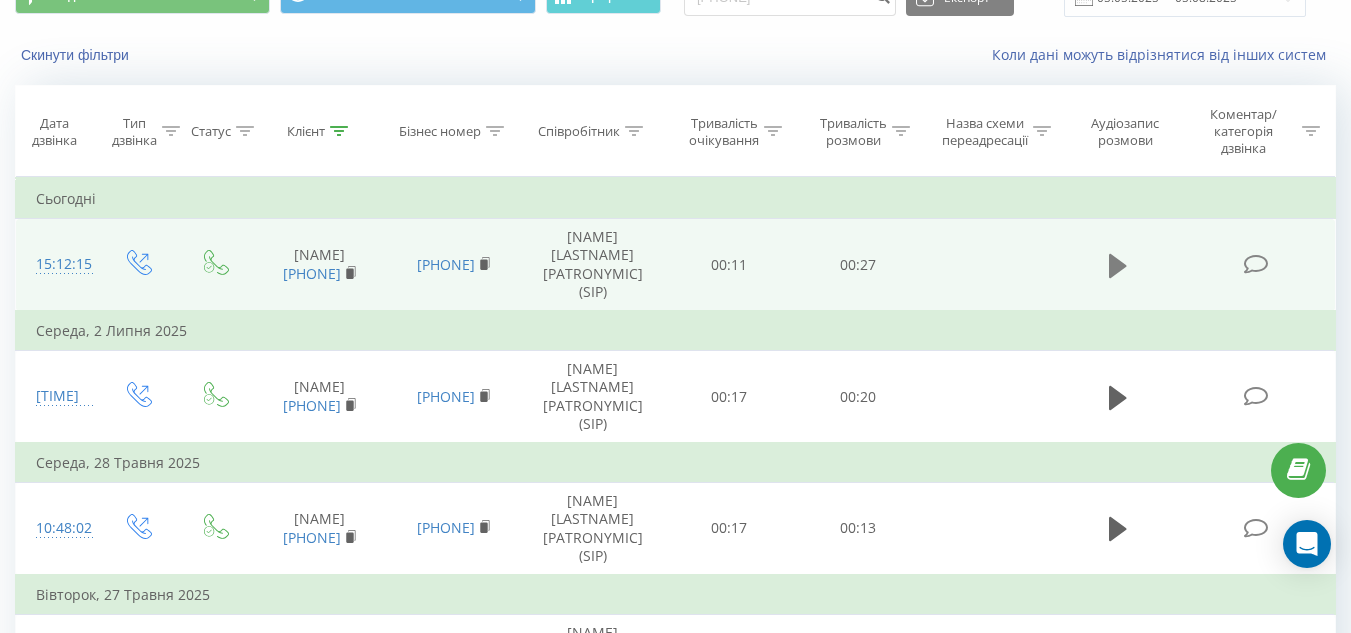 click 